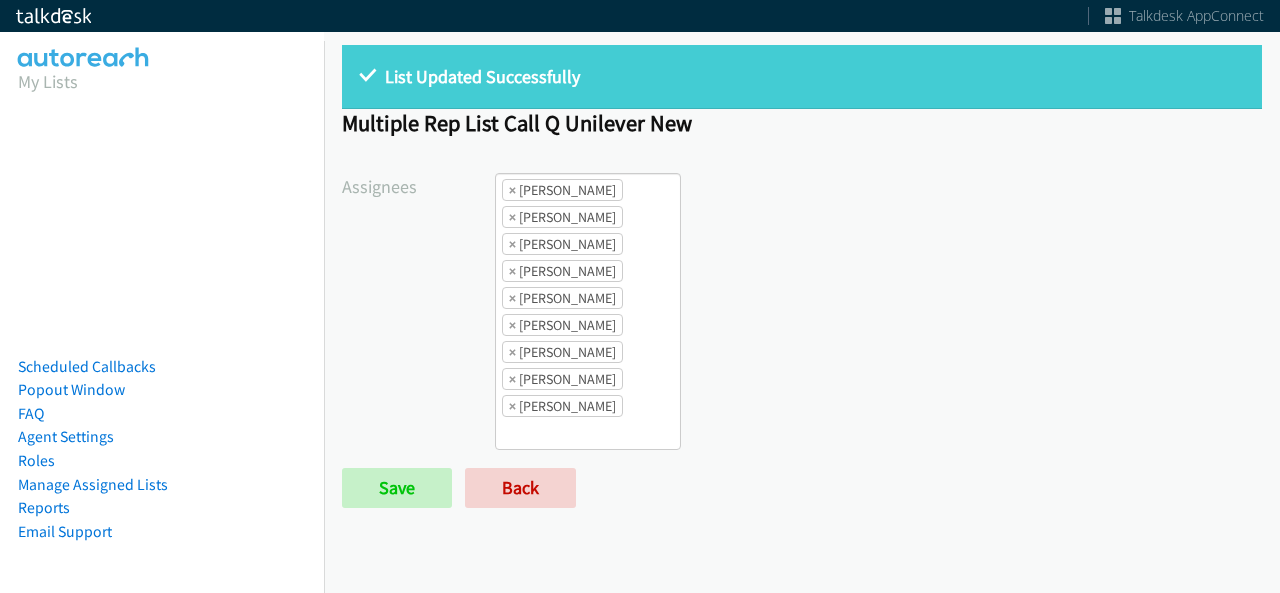 scroll, scrollTop: 0, scrollLeft: 0, axis: both 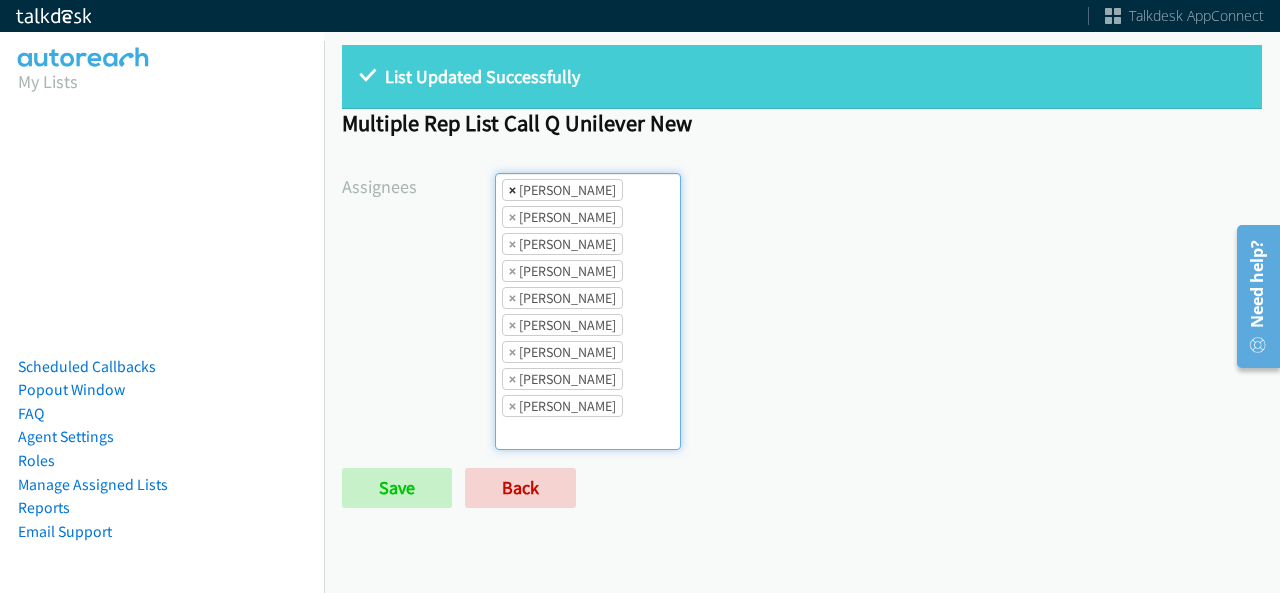 click on "×" at bounding box center [512, 190] 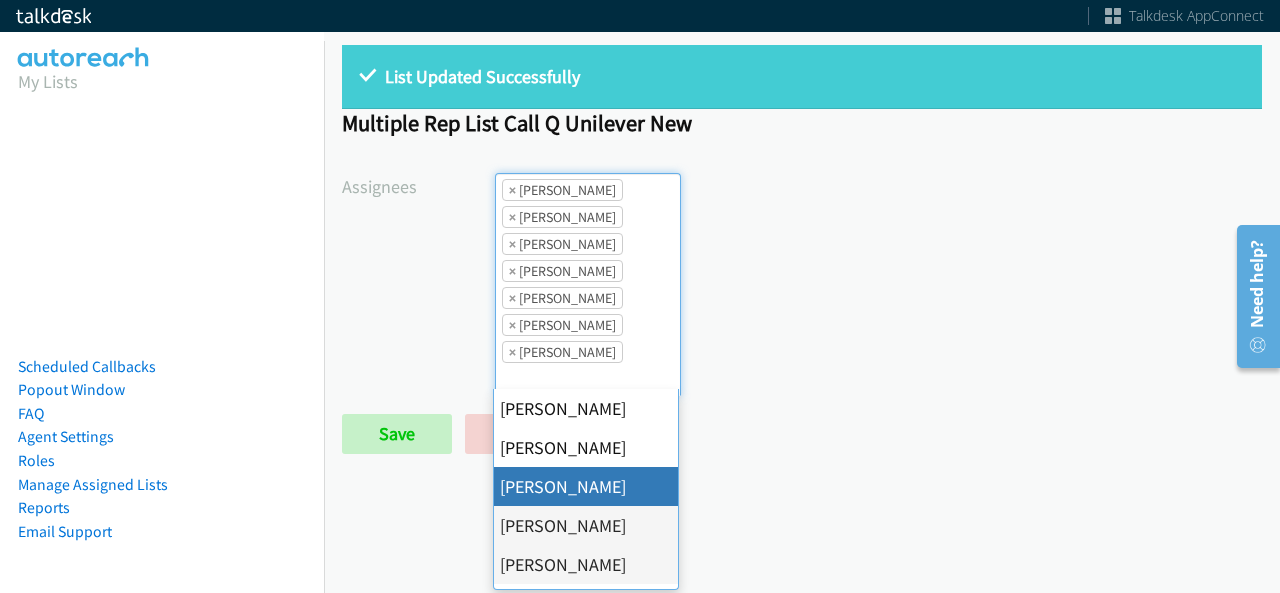 click on "×" at bounding box center [512, 190] 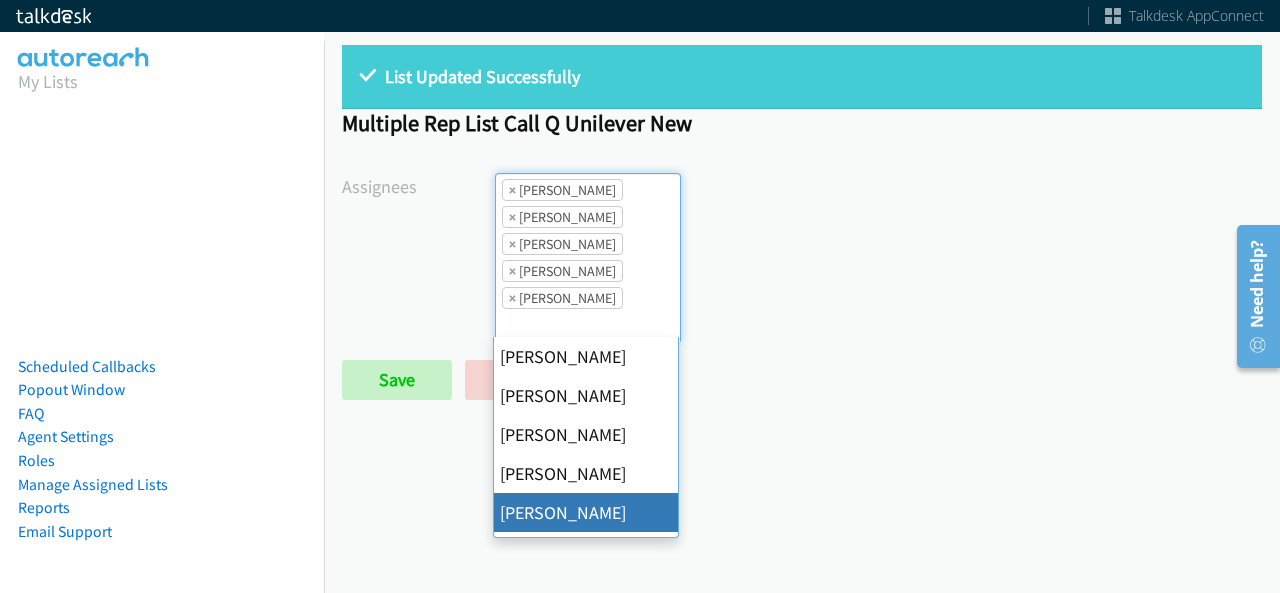 click on "×" at bounding box center (512, 190) 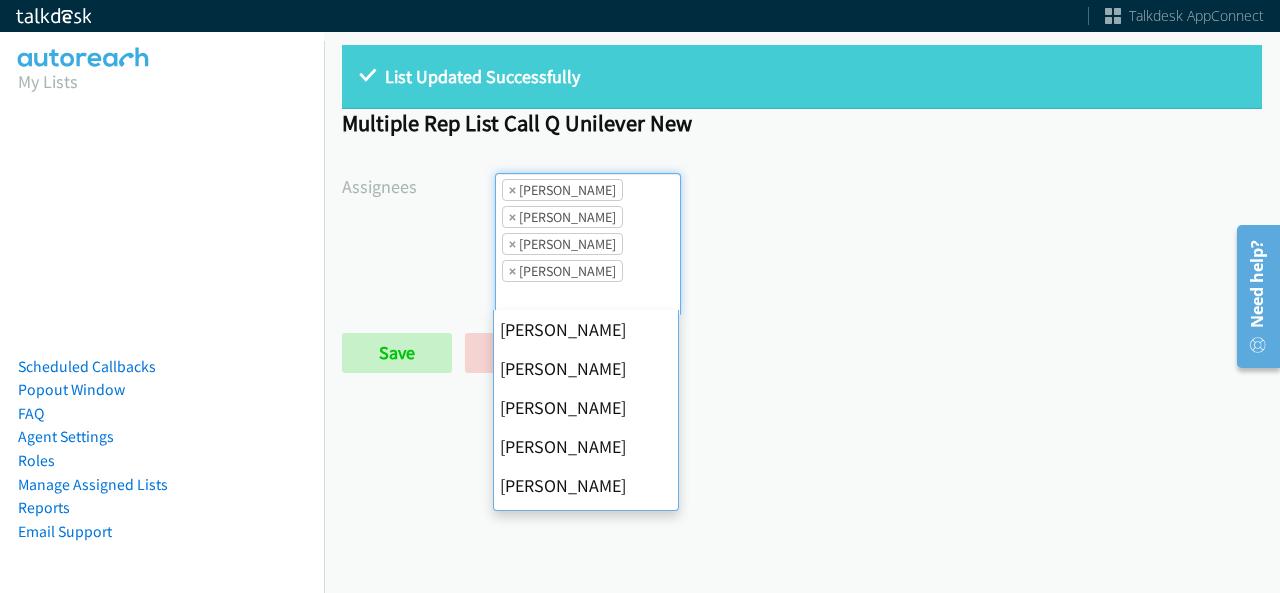 click on "×" at bounding box center (512, 190) 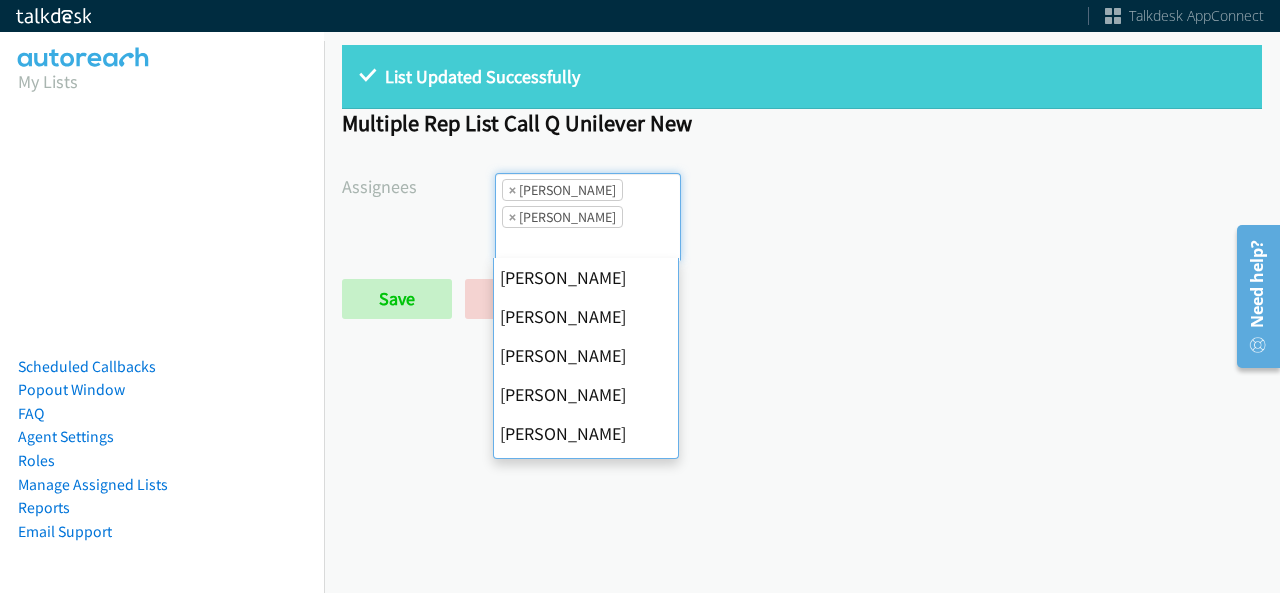 click on "×" at bounding box center [512, 190] 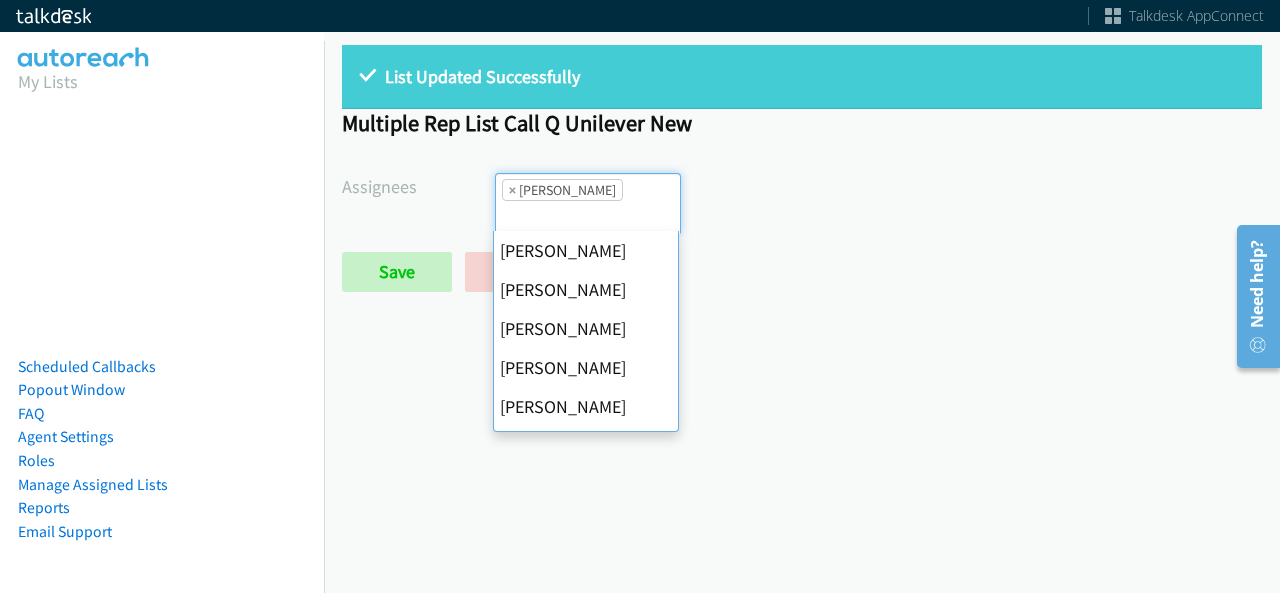 click on "×" at bounding box center [512, 190] 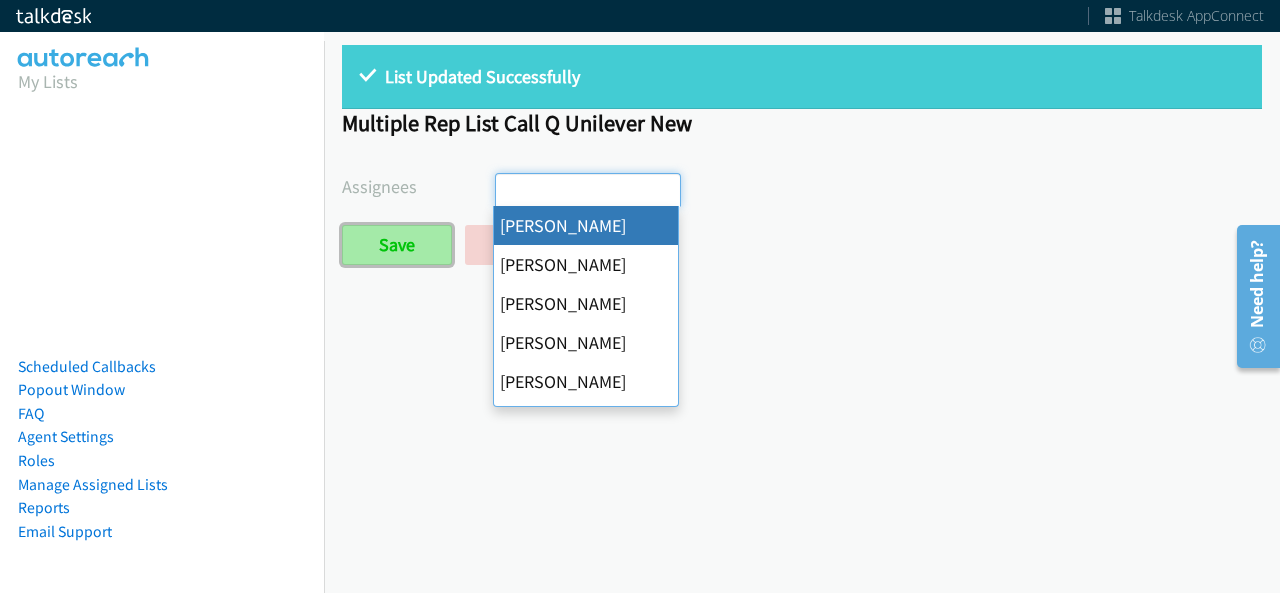 click on "Save" at bounding box center [397, 245] 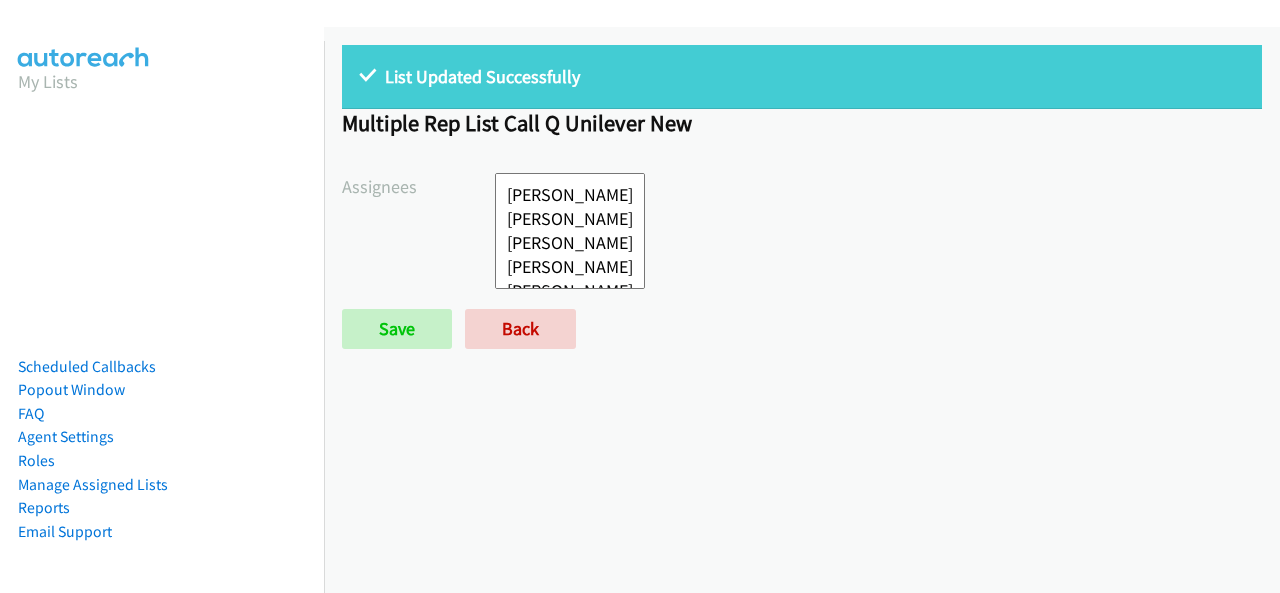 select 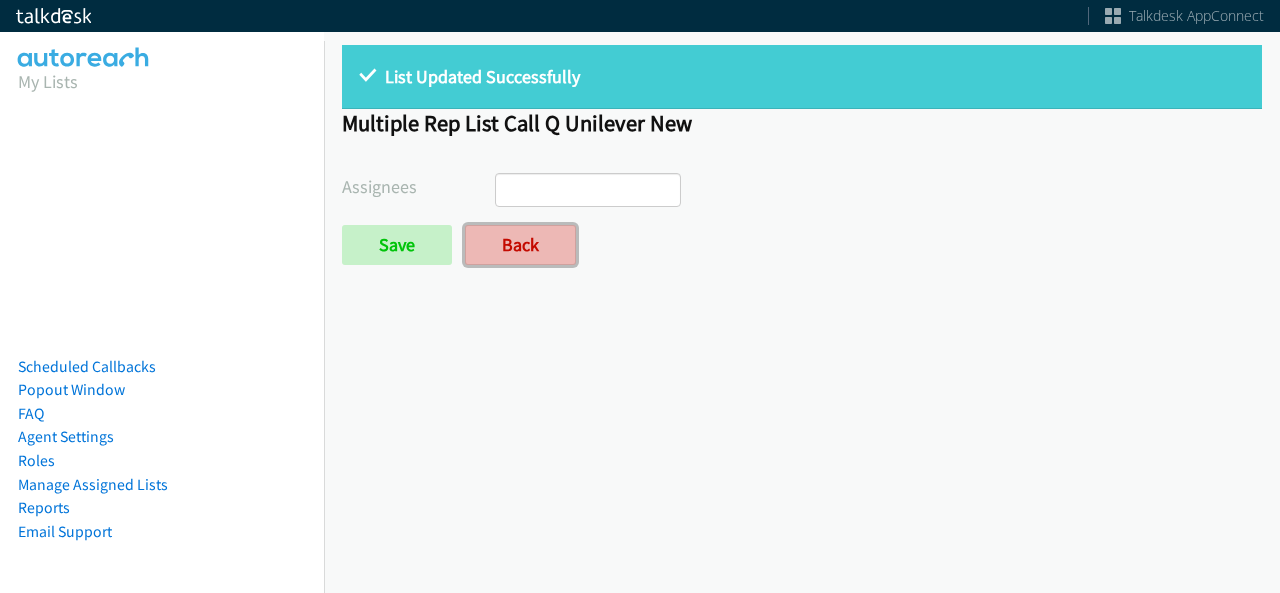 click on "Back" at bounding box center [520, 245] 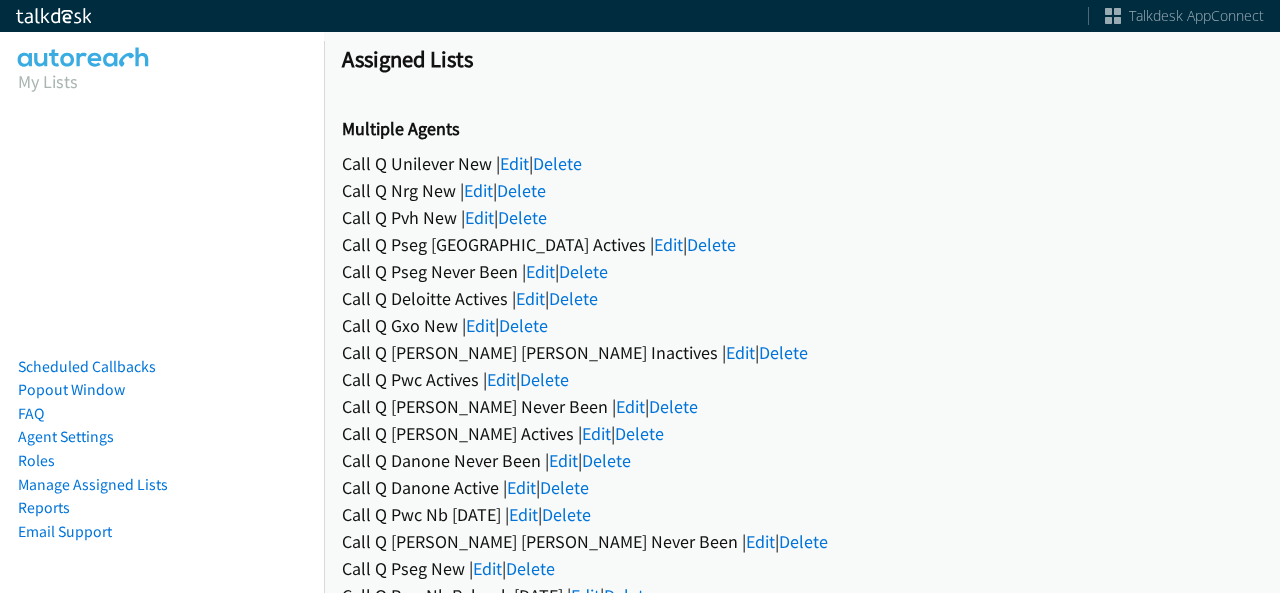 scroll, scrollTop: 0, scrollLeft: 0, axis: both 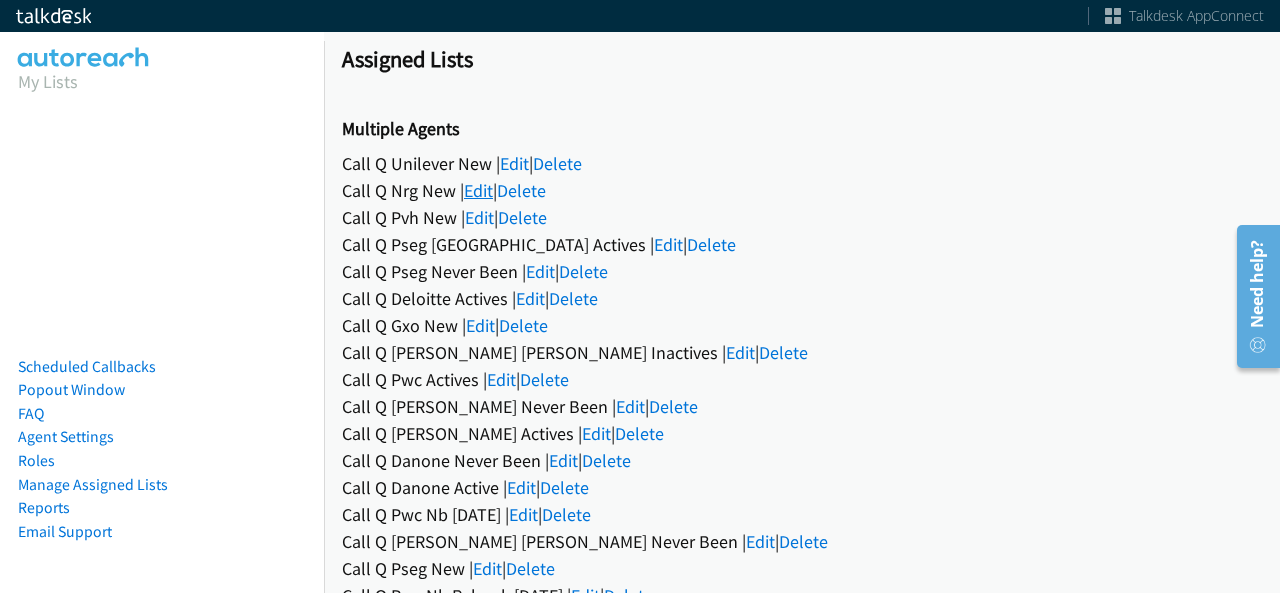 click on "Edit" at bounding box center (478, 190) 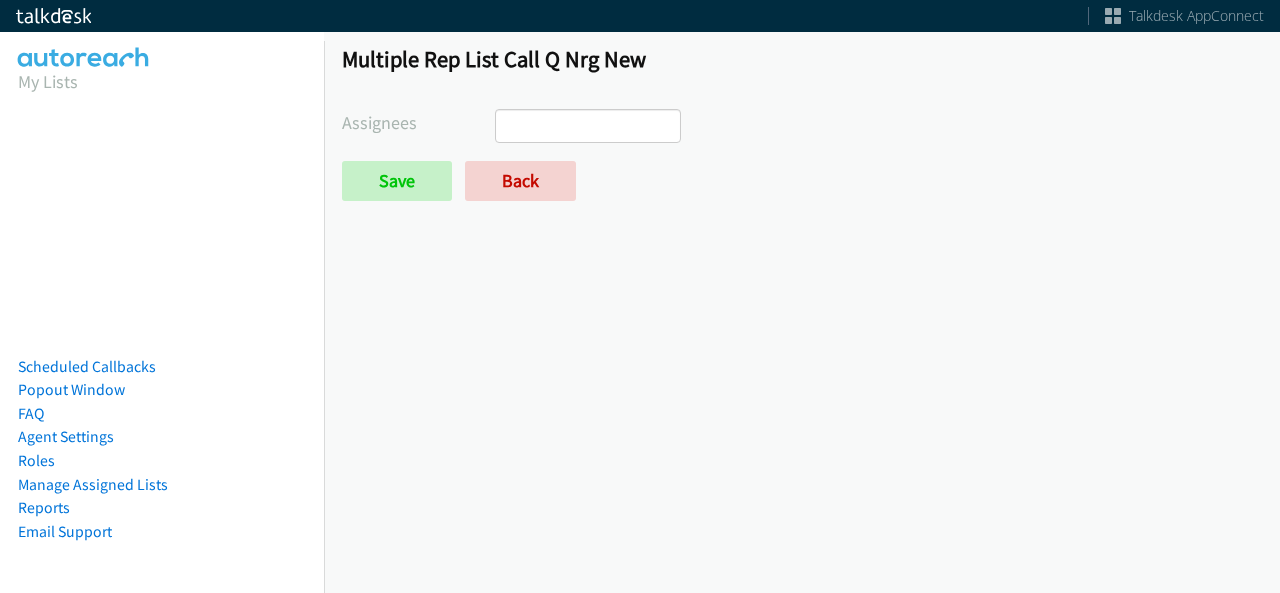 scroll, scrollTop: 0, scrollLeft: 0, axis: both 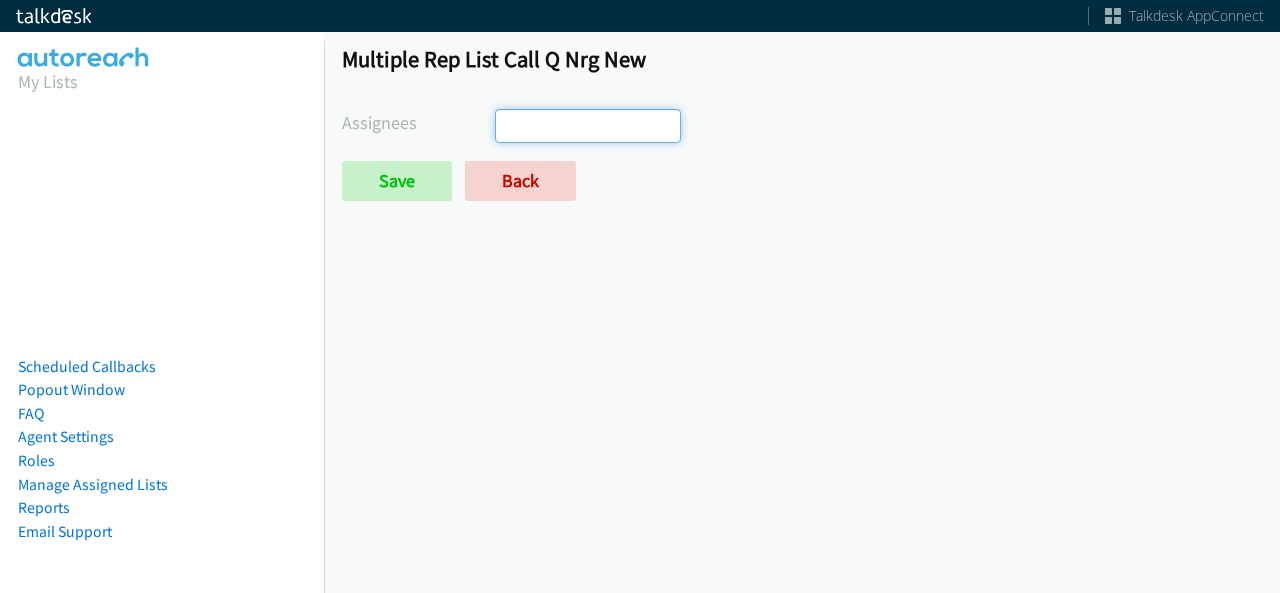 click at bounding box center [588, 126] 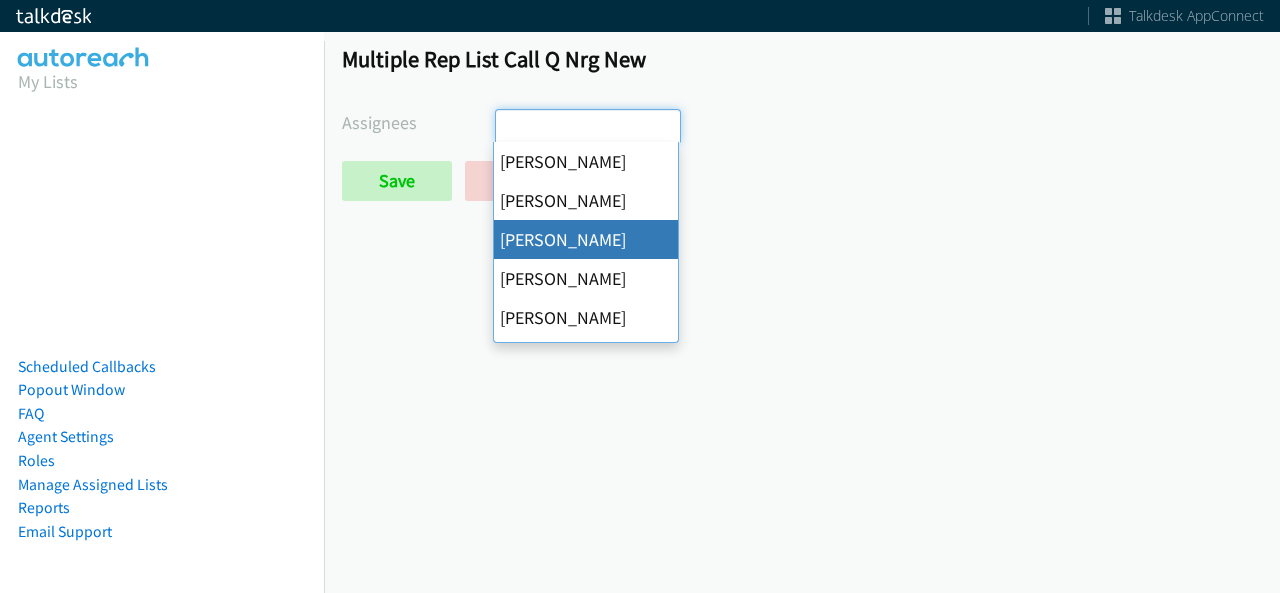 scroll, scrollTop: 0, scrollLeft: 0, axis: both 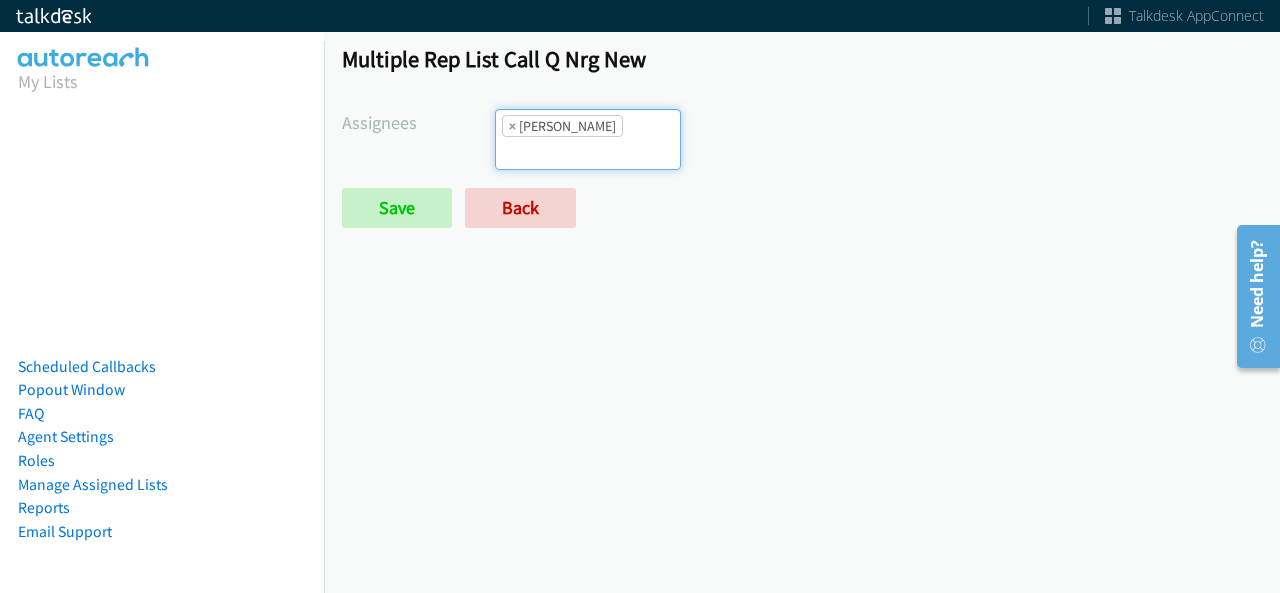 click at bounding box center (531, 153) 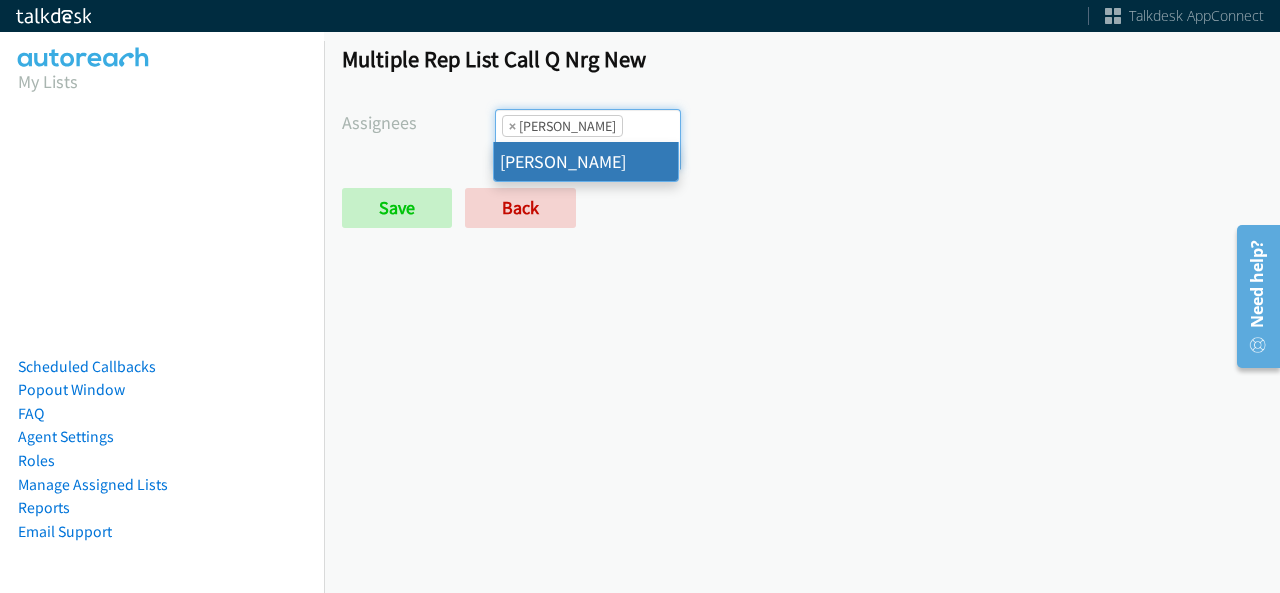 type on "tat" 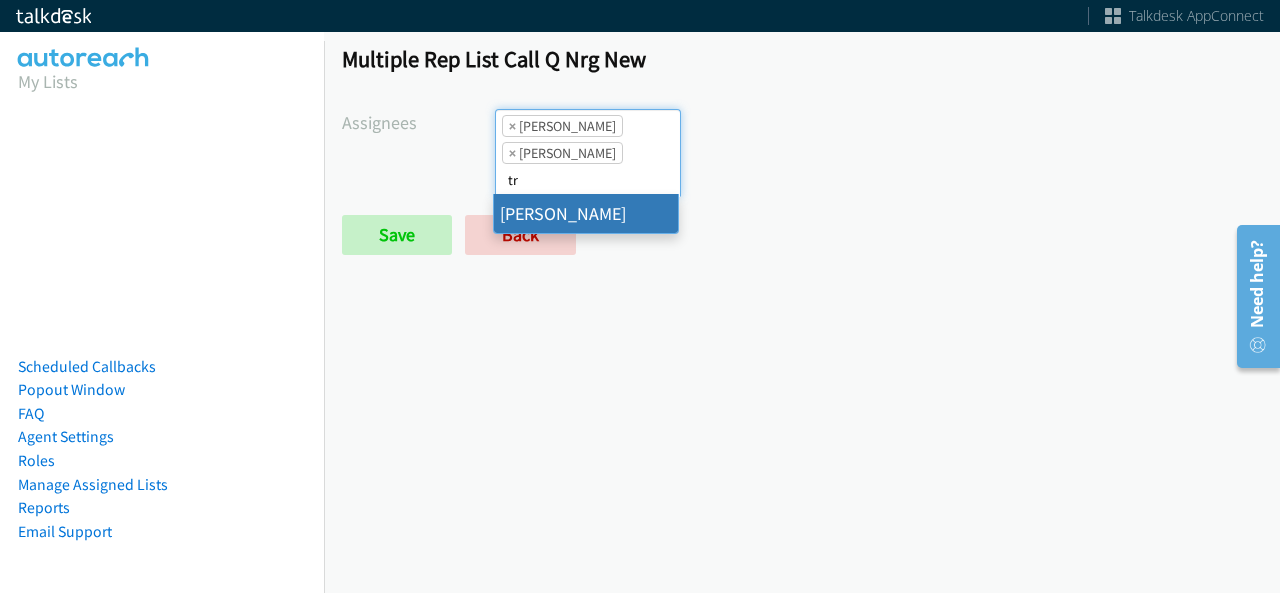 type on "tr" 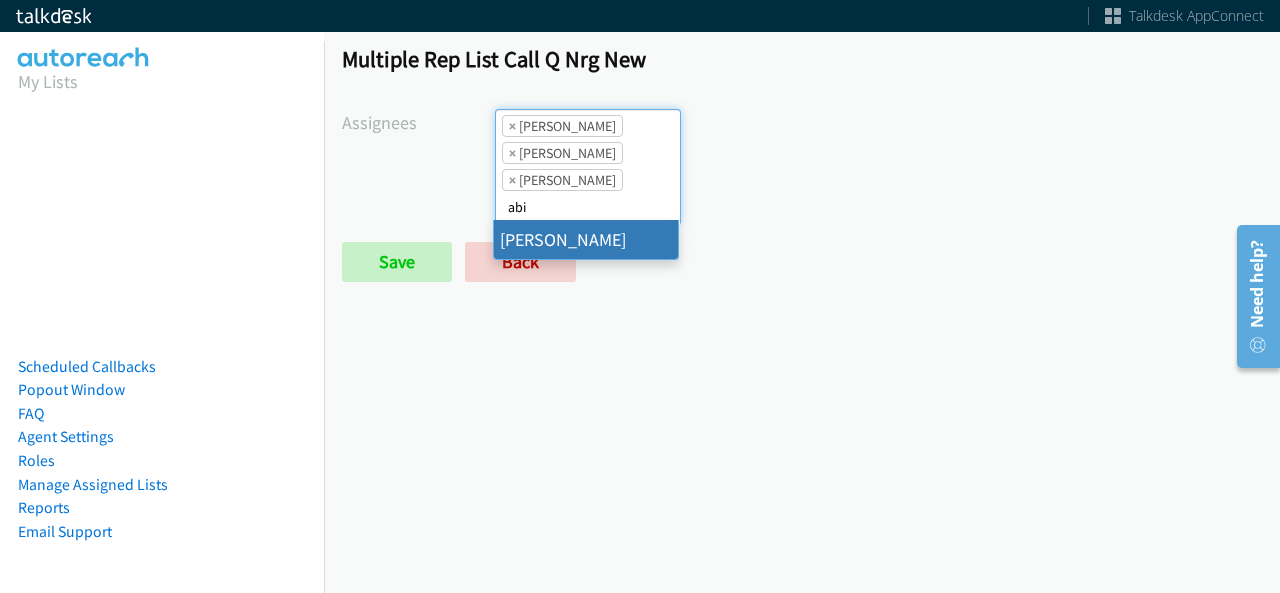 type on "abi" 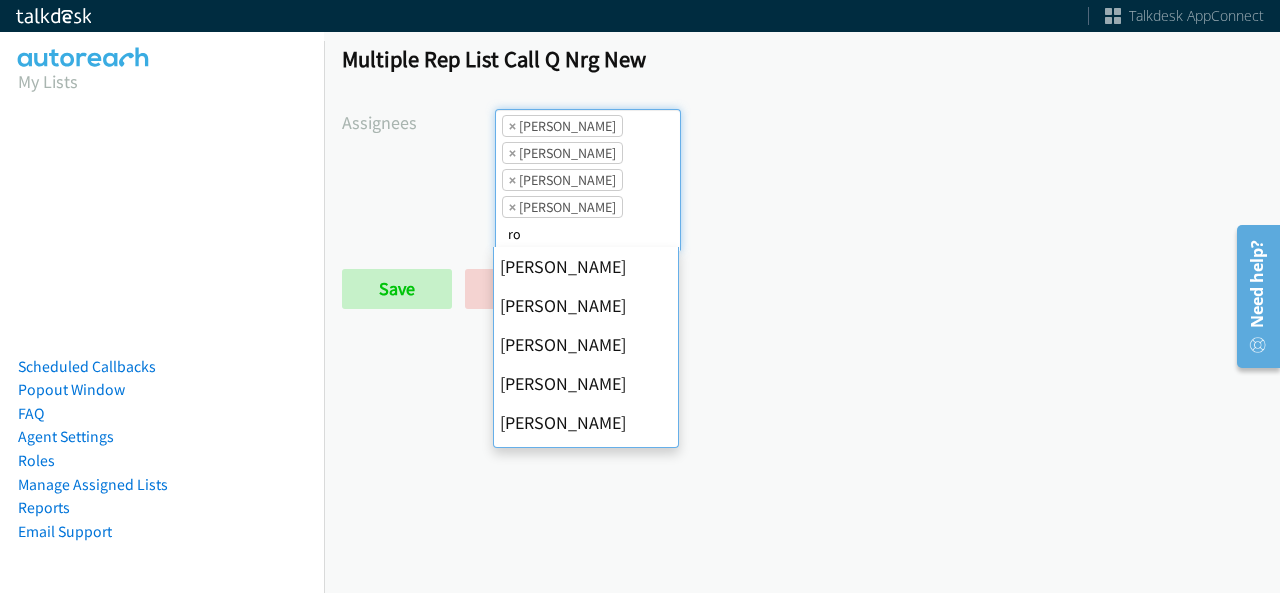scroll, scrollTop: 0, scrollLeft: 0, axis: both 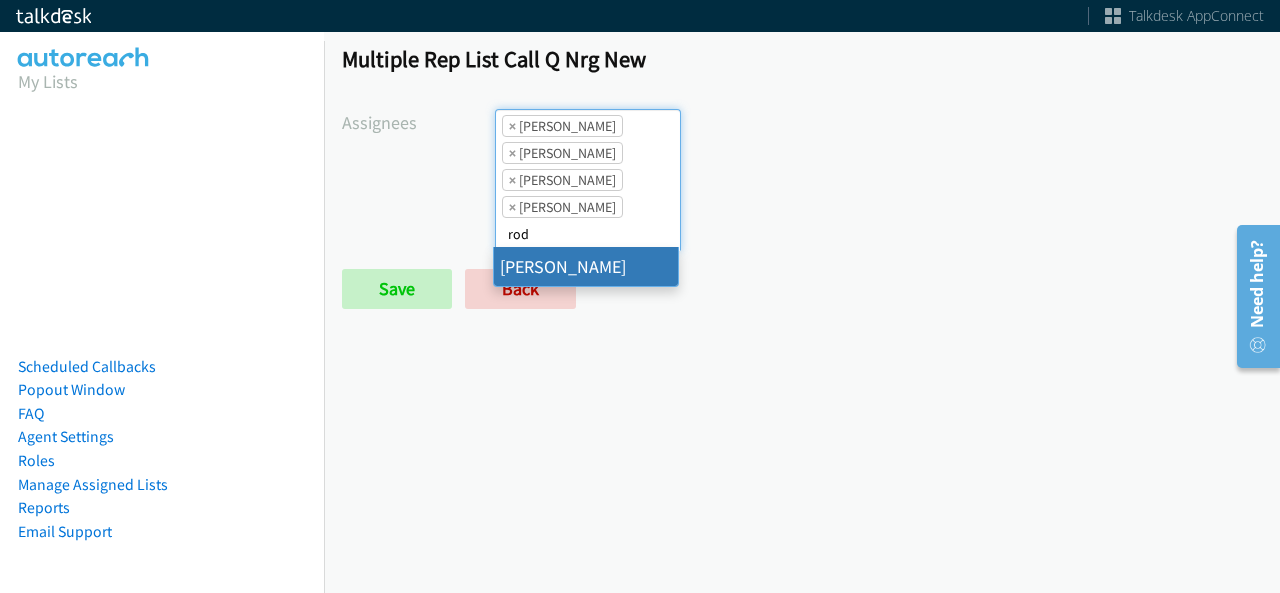 type on "rod" 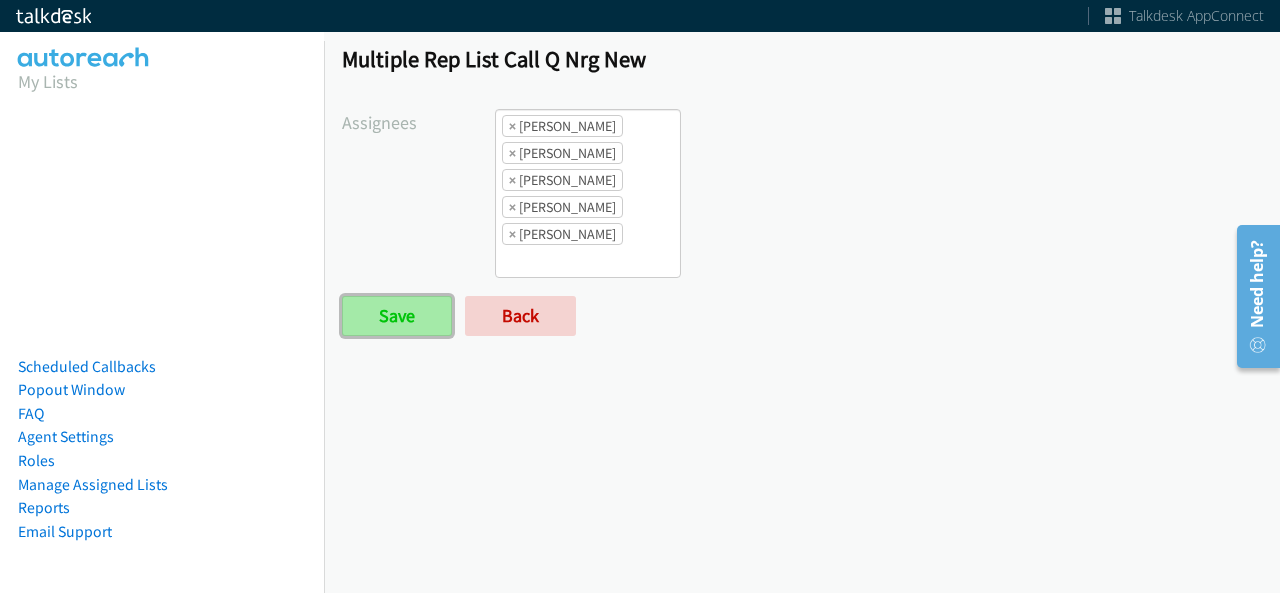 click on "Save" at bounding box center [397, 316] 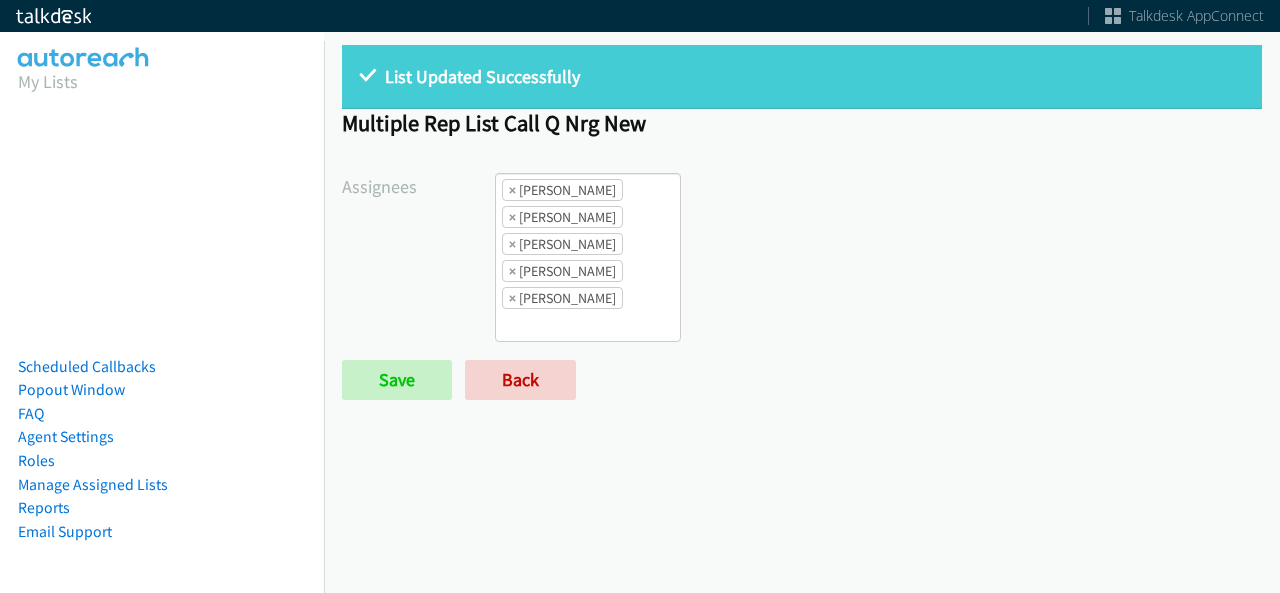 scroll, scrollTop: 0, scrollLeft: 0, axis: both 